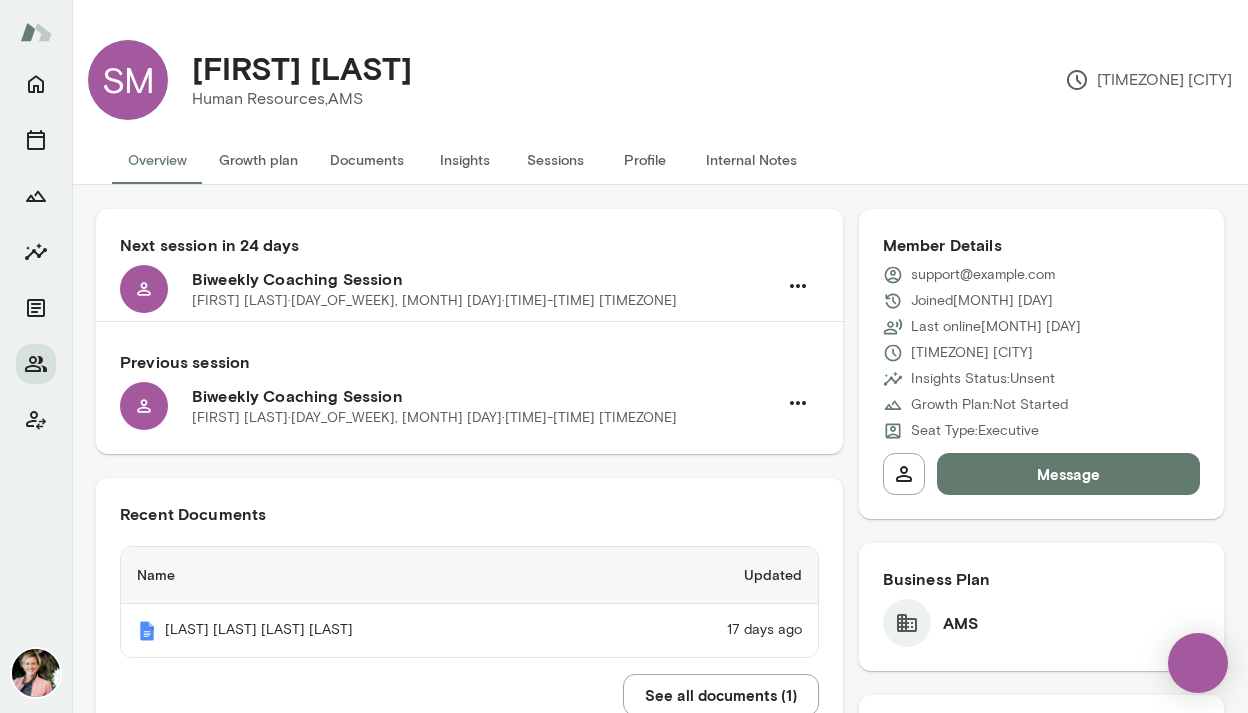 scroll, scrollTop: 0, scrollLeft: 0, axis: both 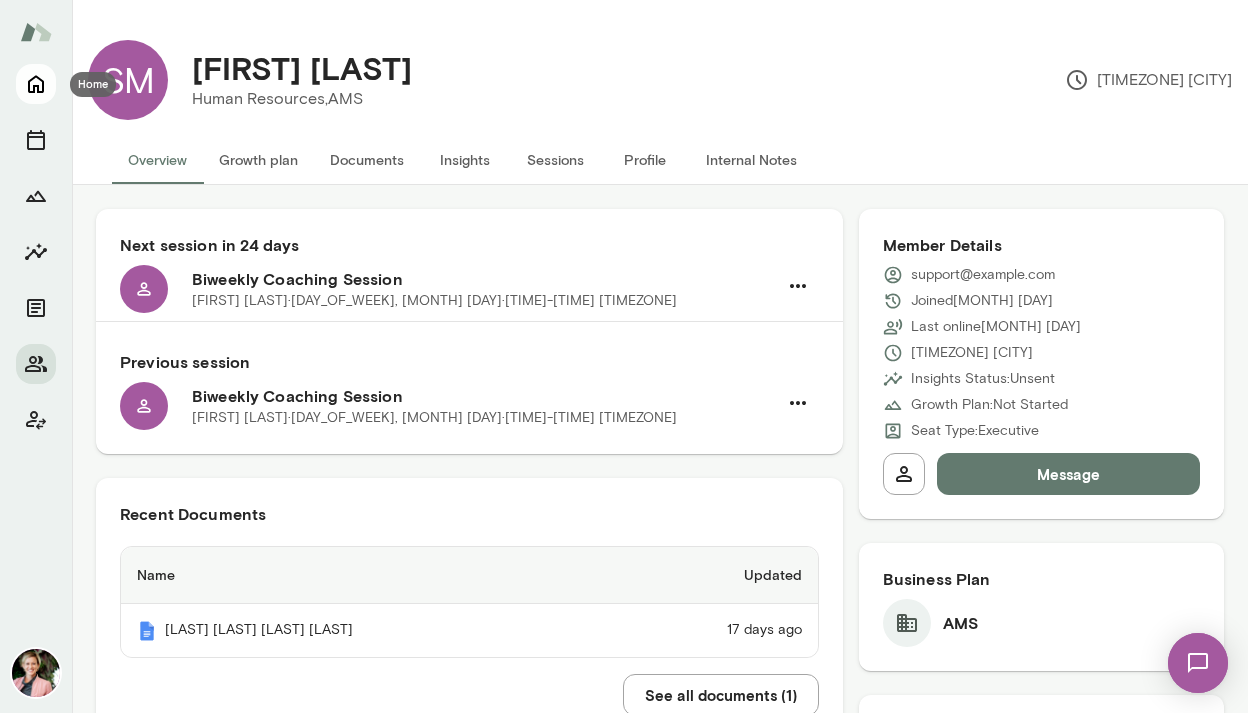 click at bounding box center (36, 84) 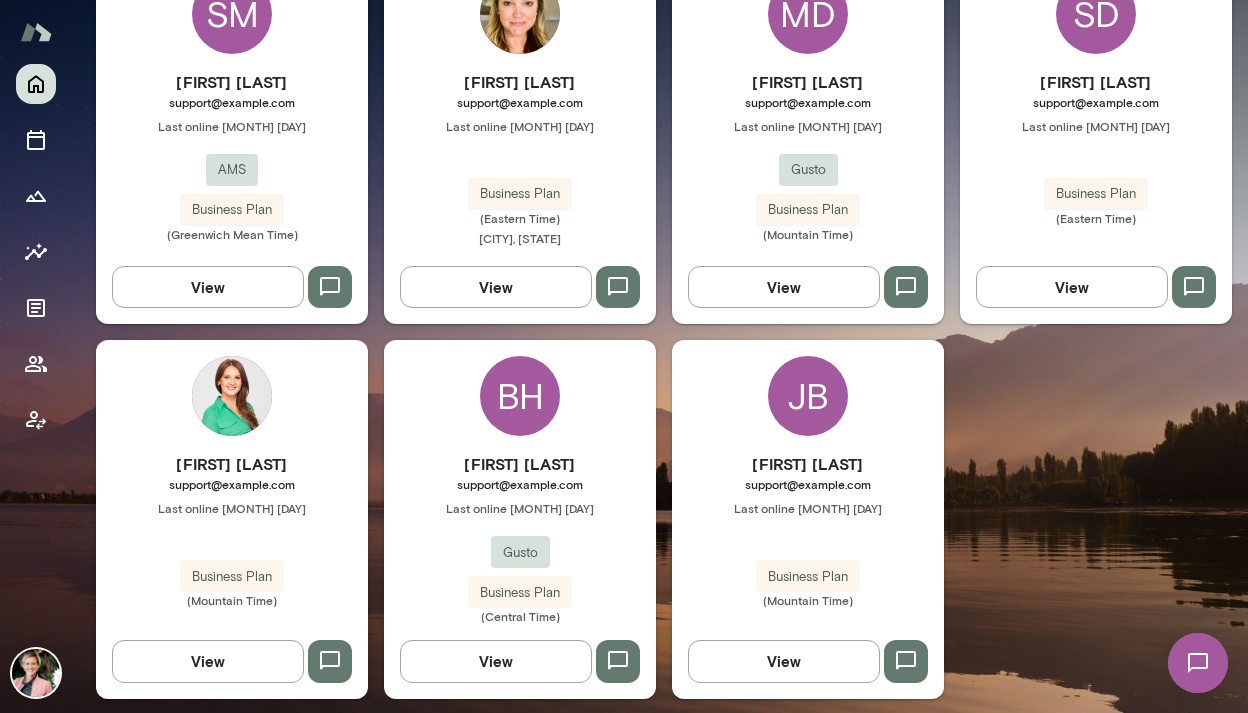 scroll, scrollTop: 660, scrollLeft: 0, axis: vertical 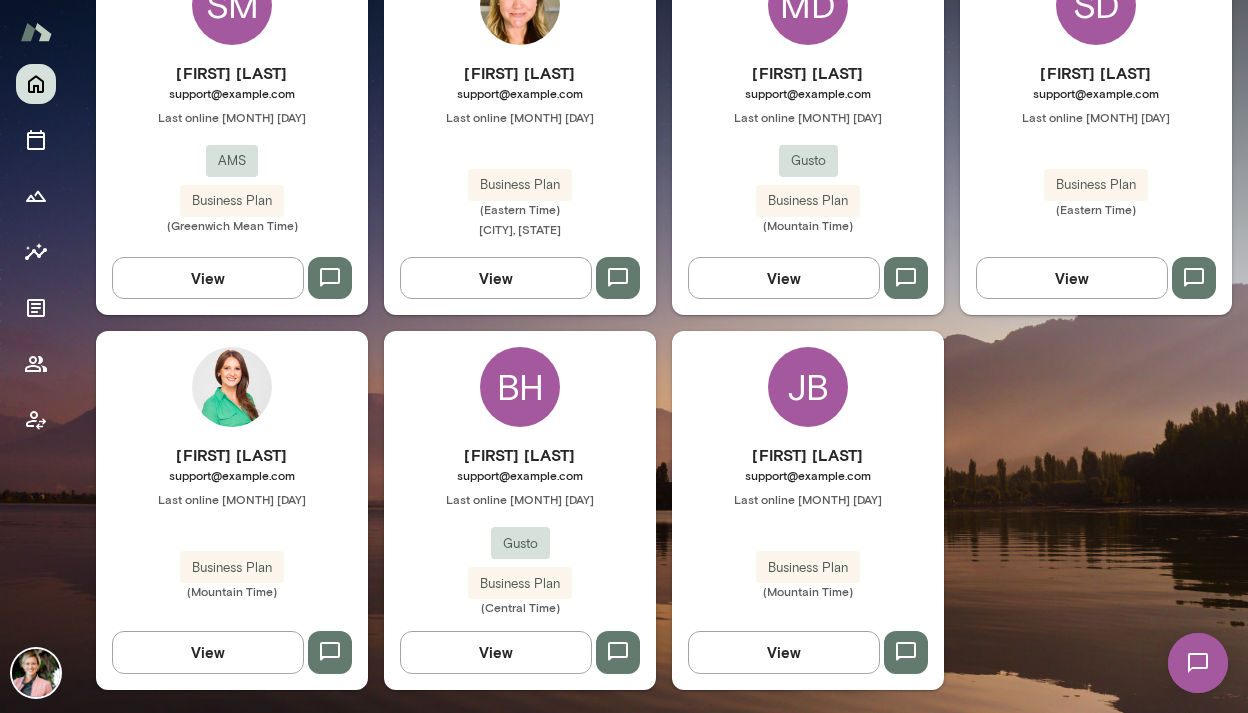click on "View" at bounding box center (784, 652) 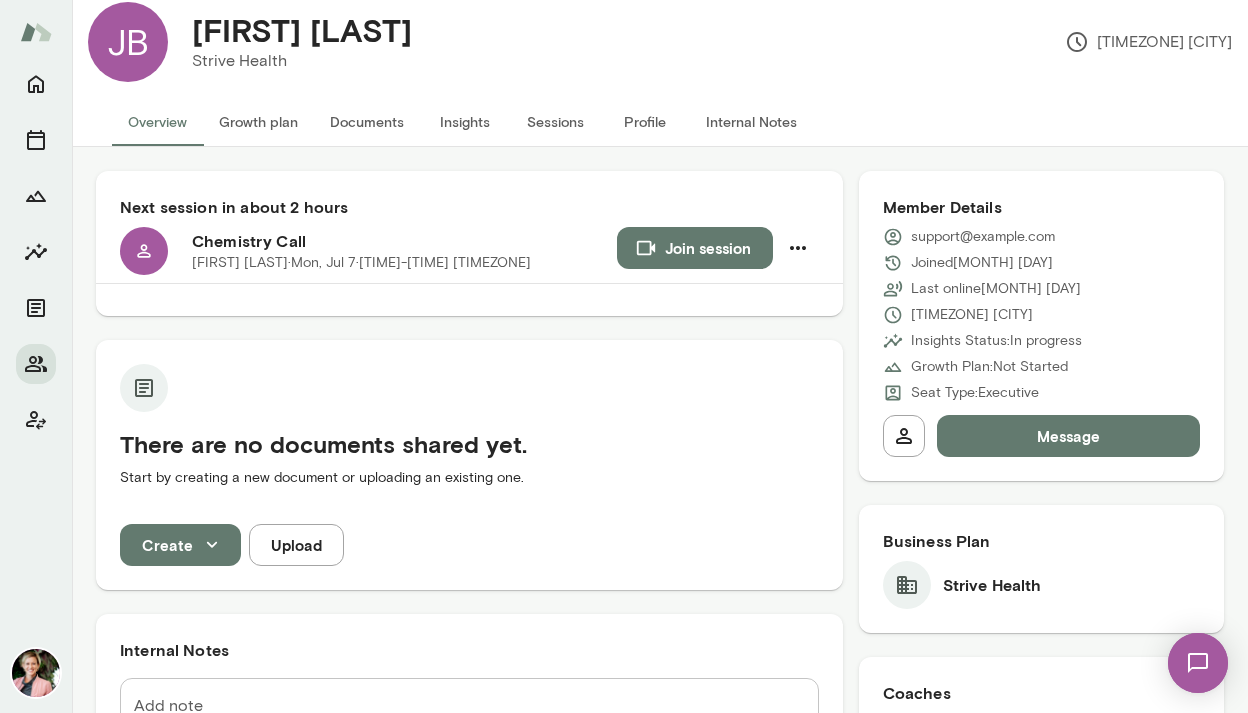scroll, scrollTop: 27, scrollLeft: 0, axis: vertical 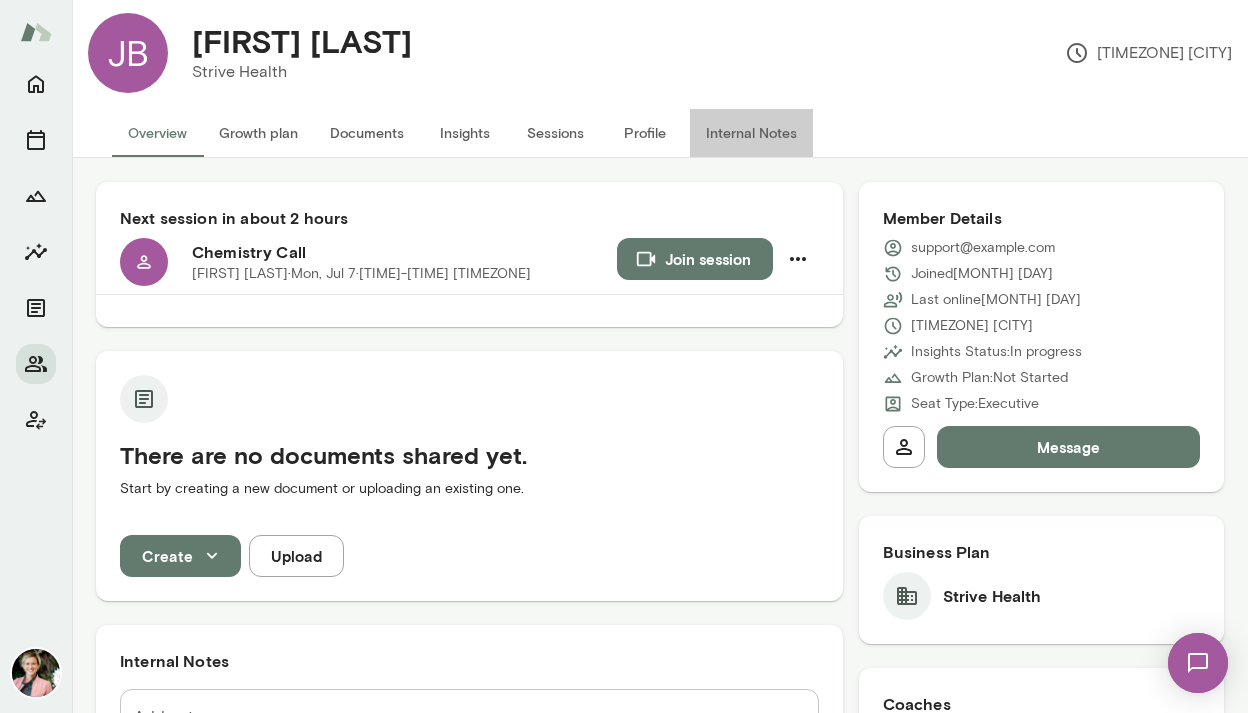 click on "Internal Notes" at bounding box center (751, 133) 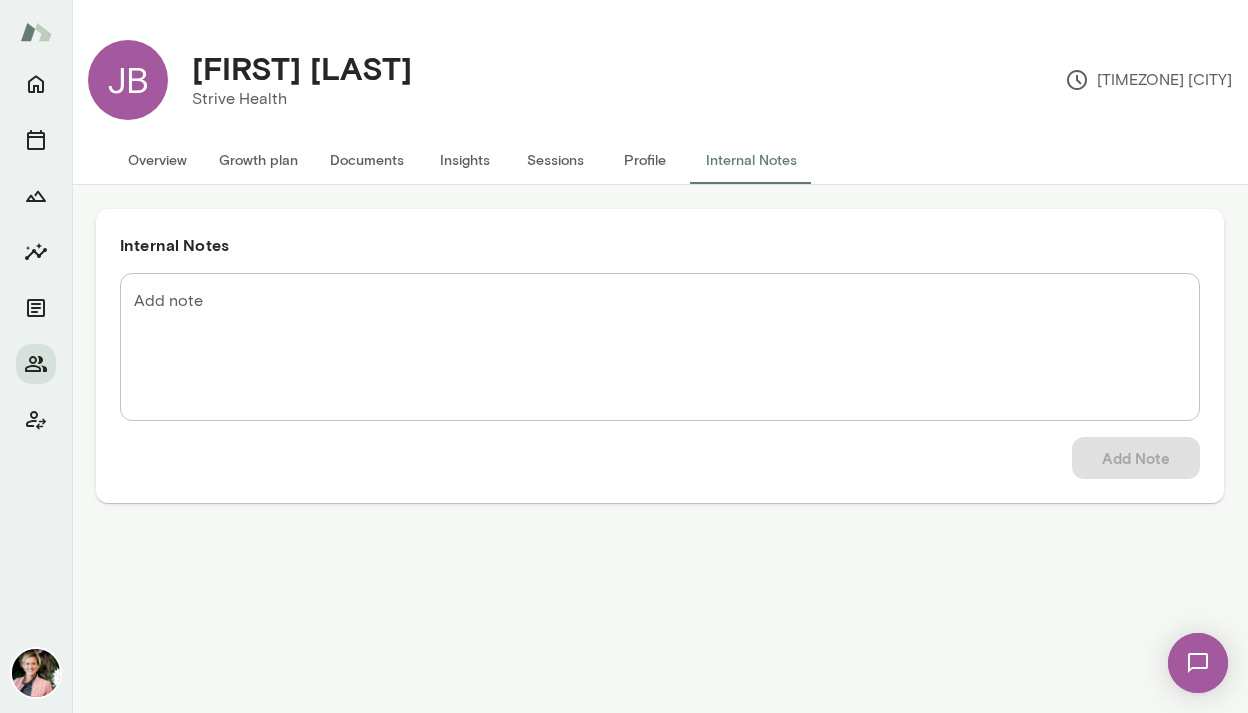 scroll, scrollTop: 0, scrollLeft: 0, axis: both 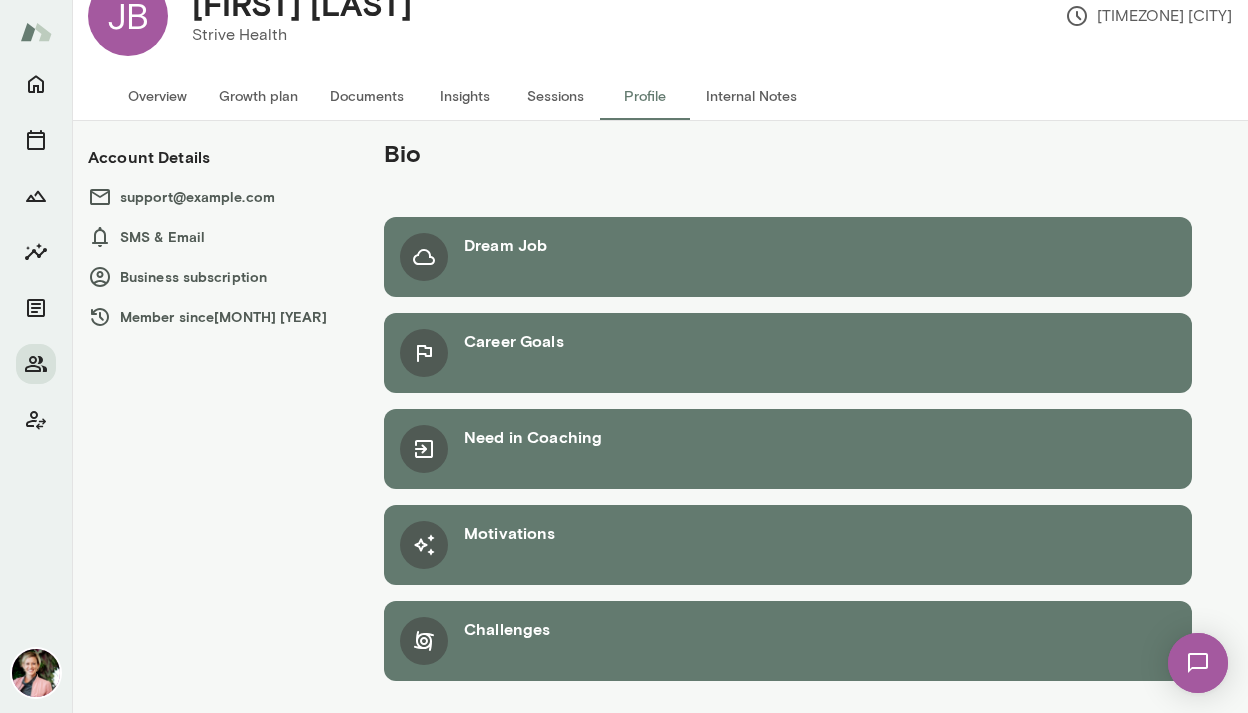 click on "Challenges" at bounding box center (788, 257) 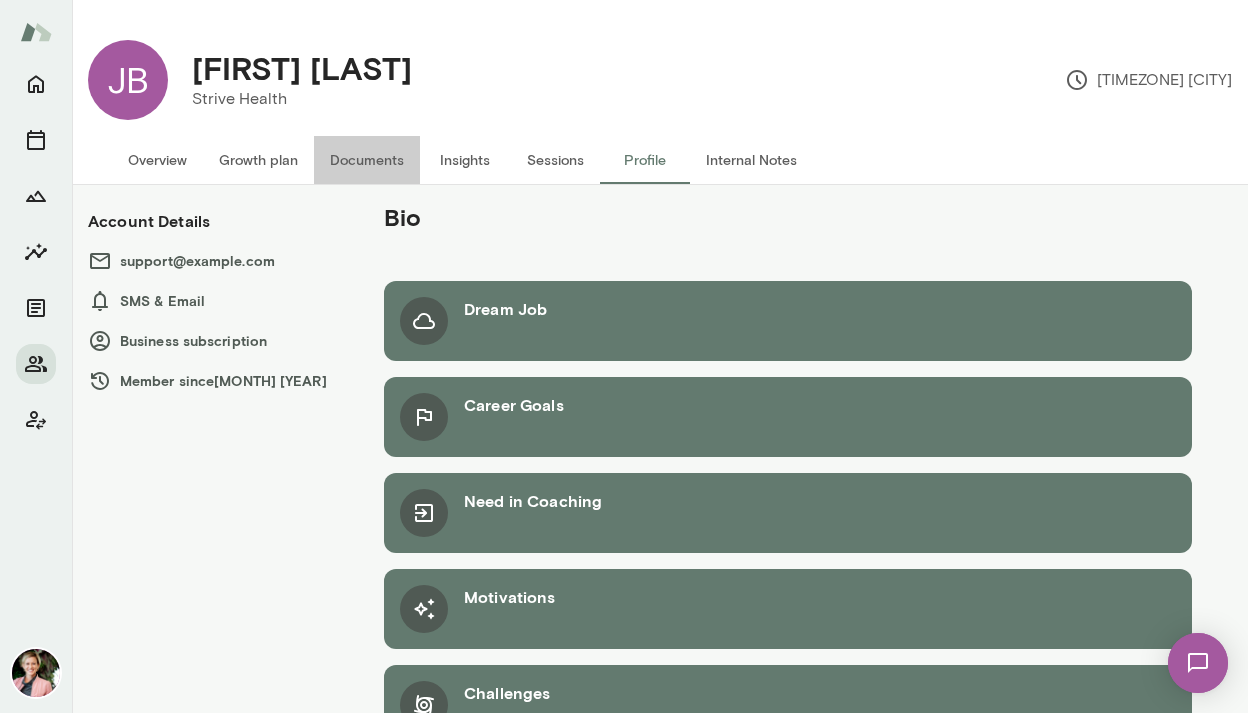 click on "Documents" at bounding box center [367, 160] 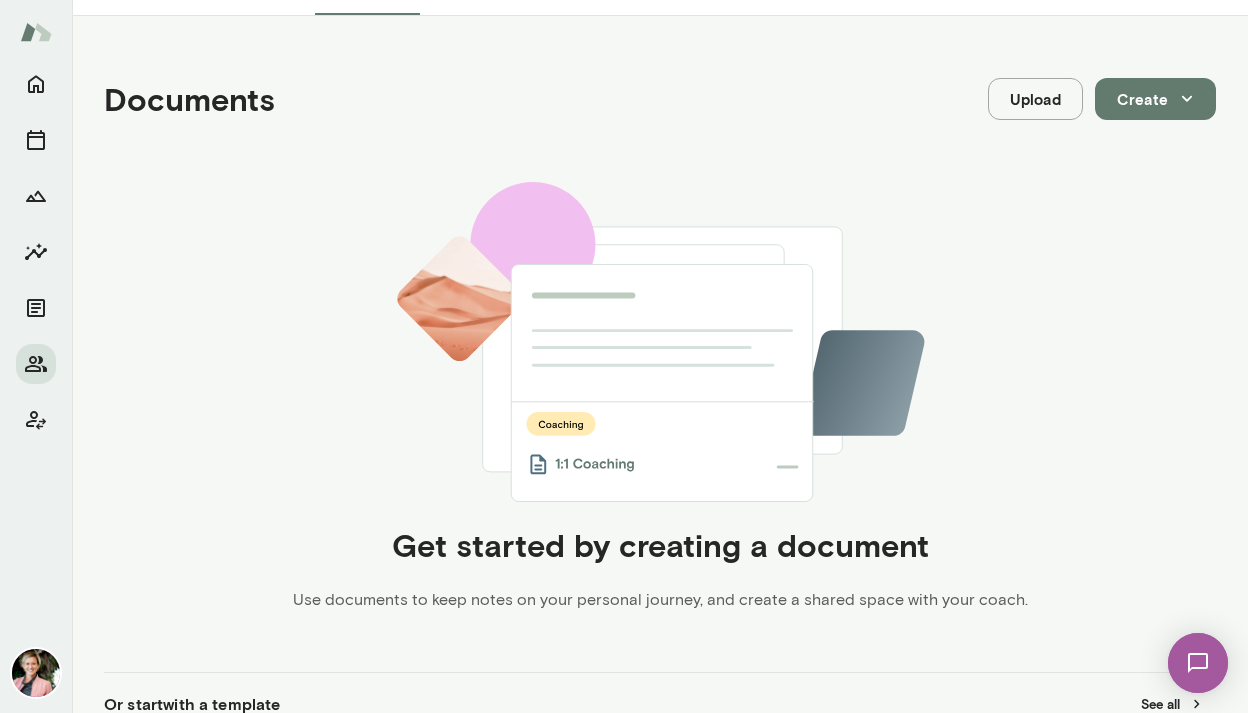 scroll, scrollTop: 0, scrollLeft: 0, axis: both 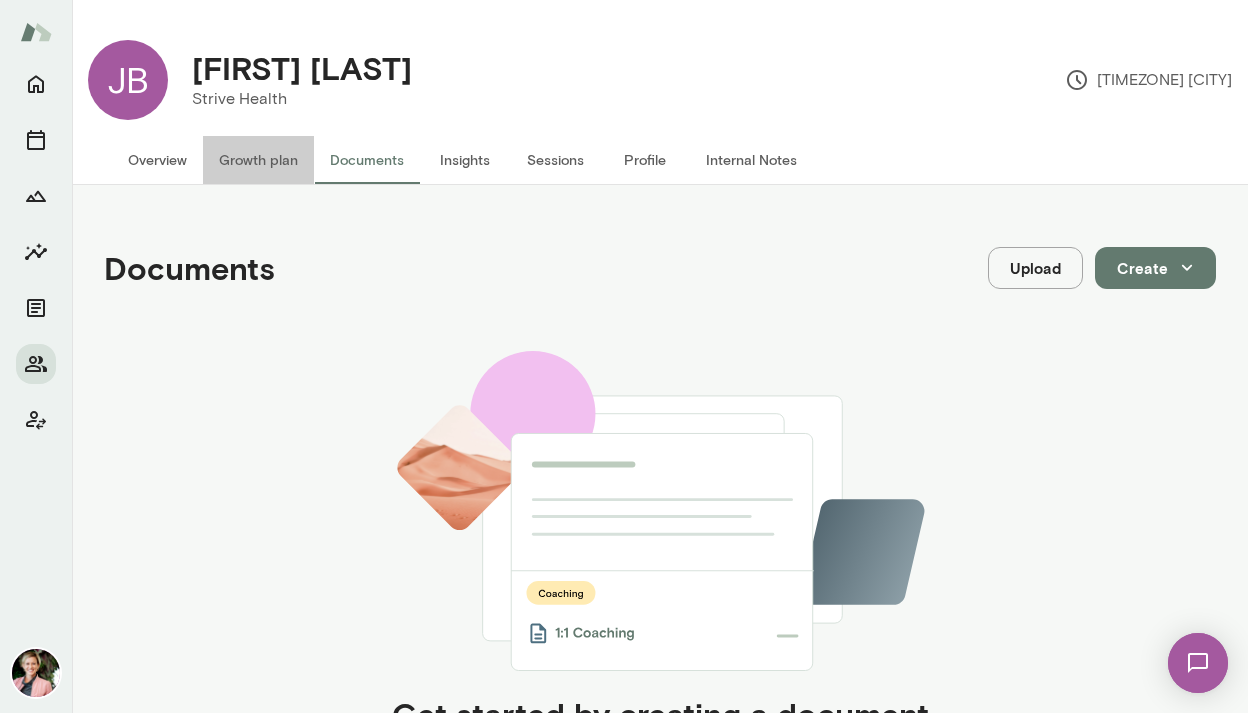 click on "Growth plan" at bounding box center (258, 160) 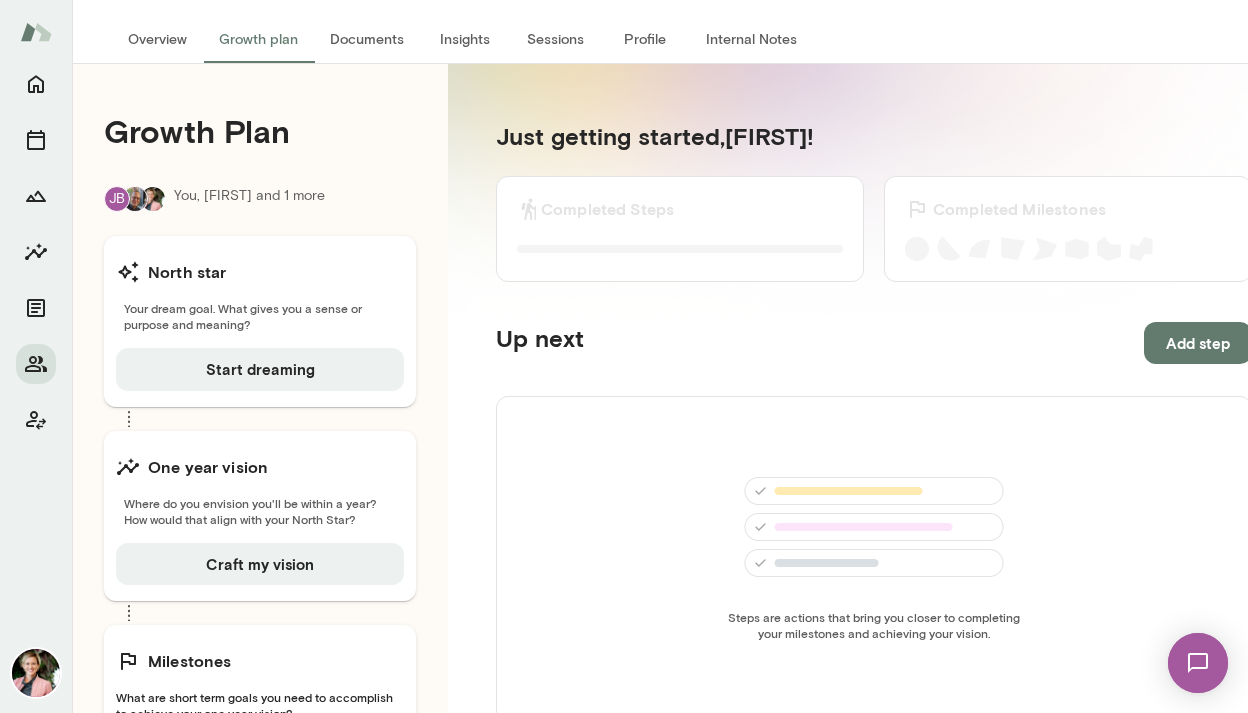 scroll, scrollTop: 0, scrollLeft: 0, axis: both 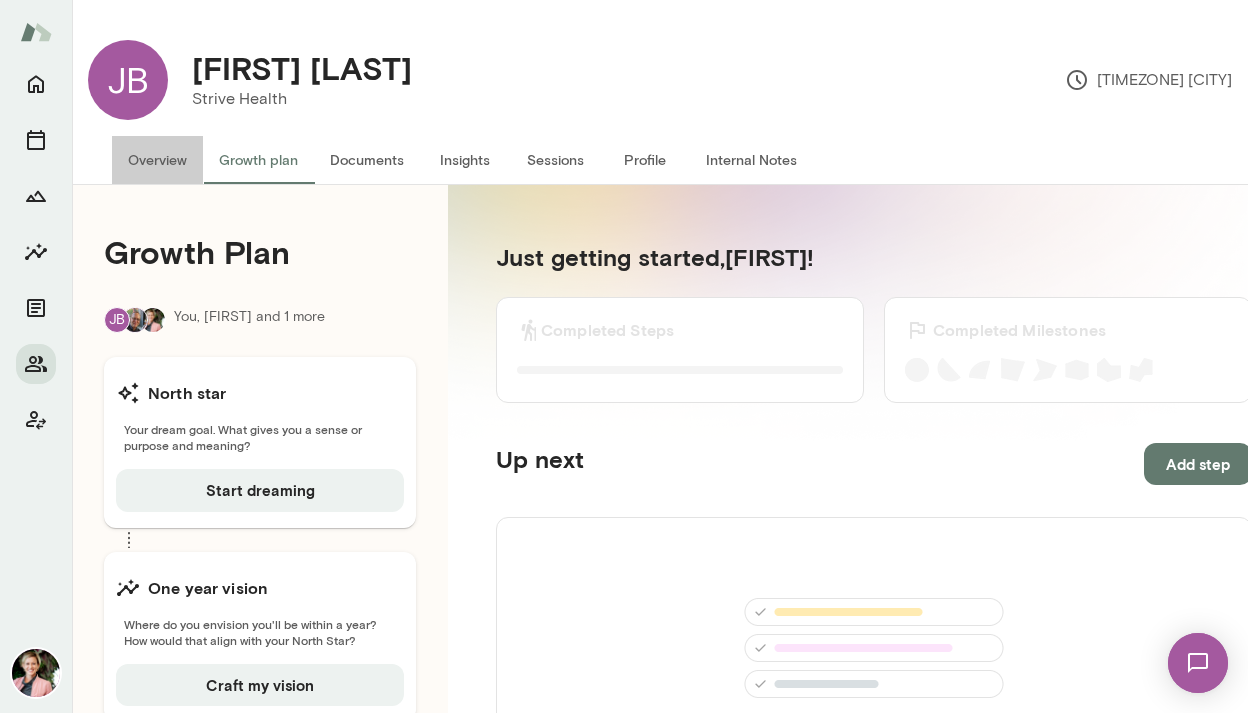 click on "Overview" at bounding box center (157, 160) 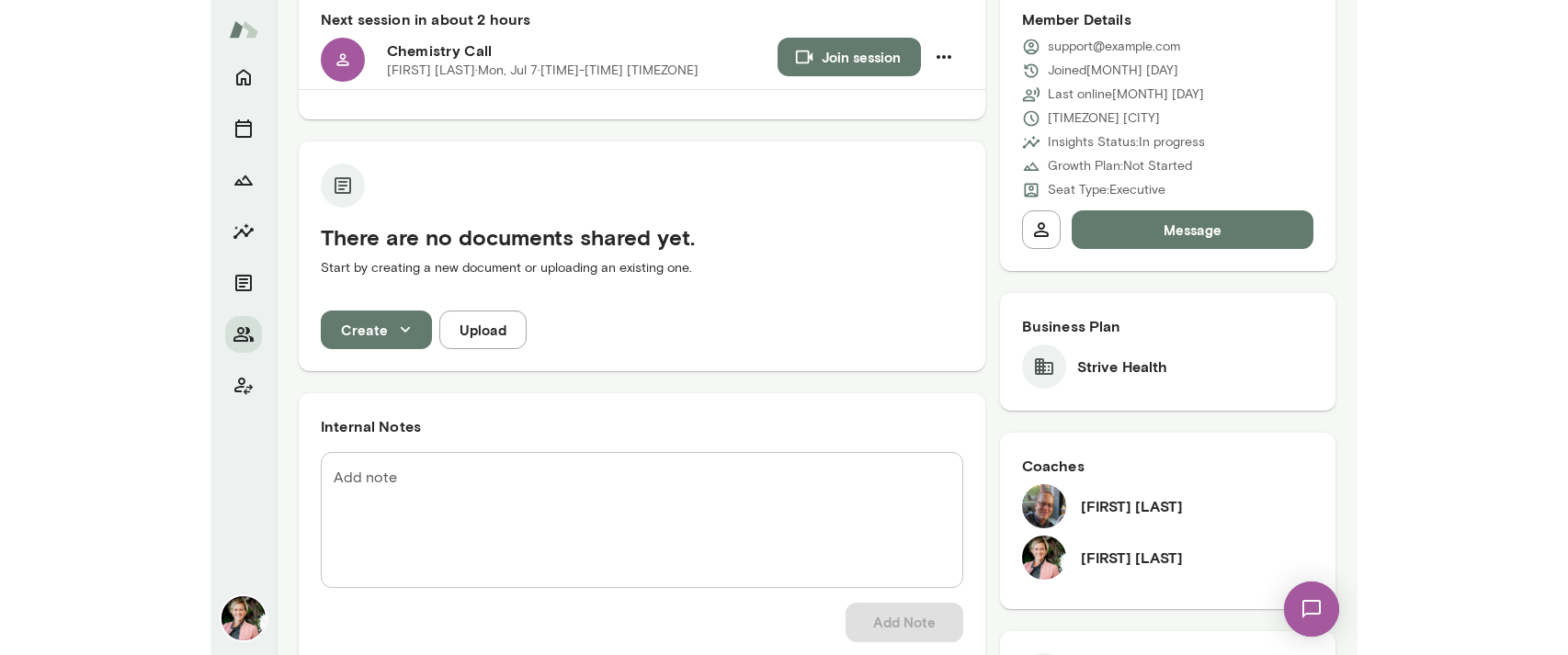 scroll, scrollTop: 0, scrollLeft: 0, axis: both 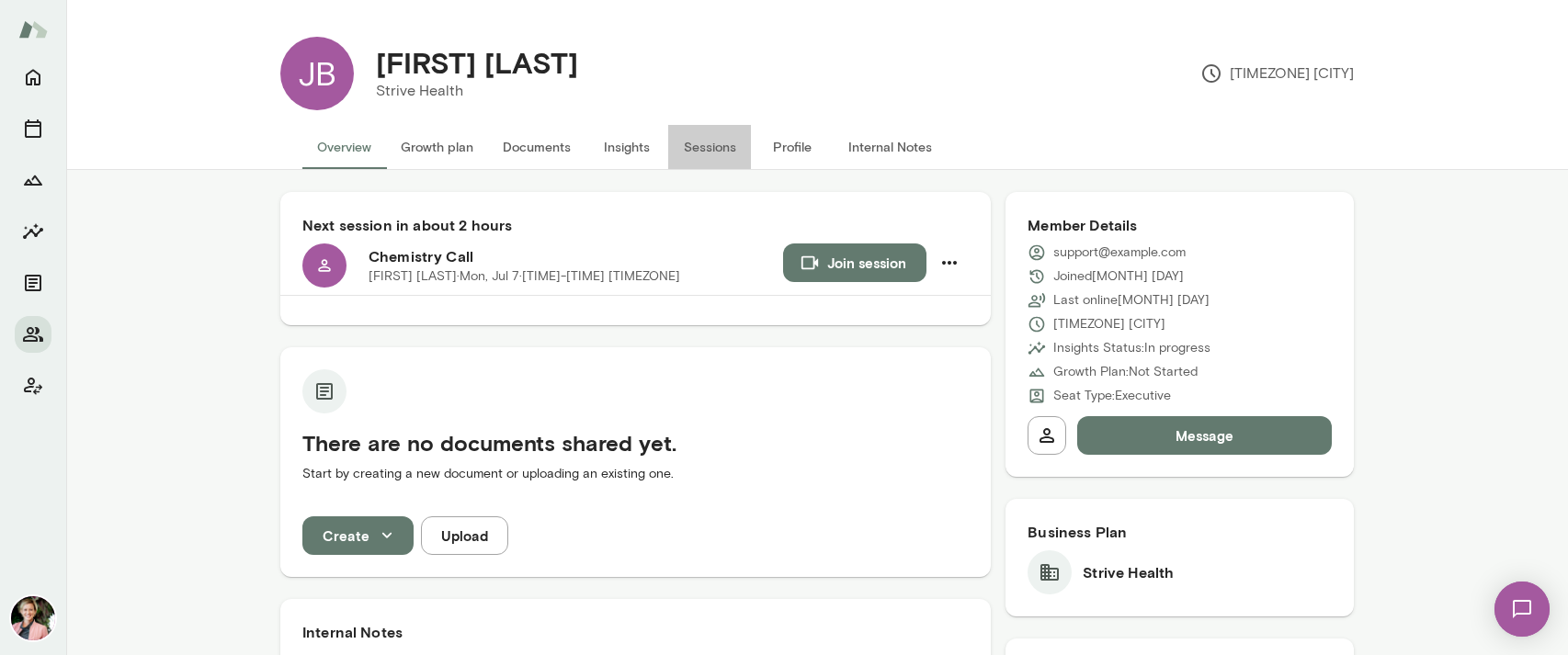 click on "Sessions" at bounding box center (710, 147) 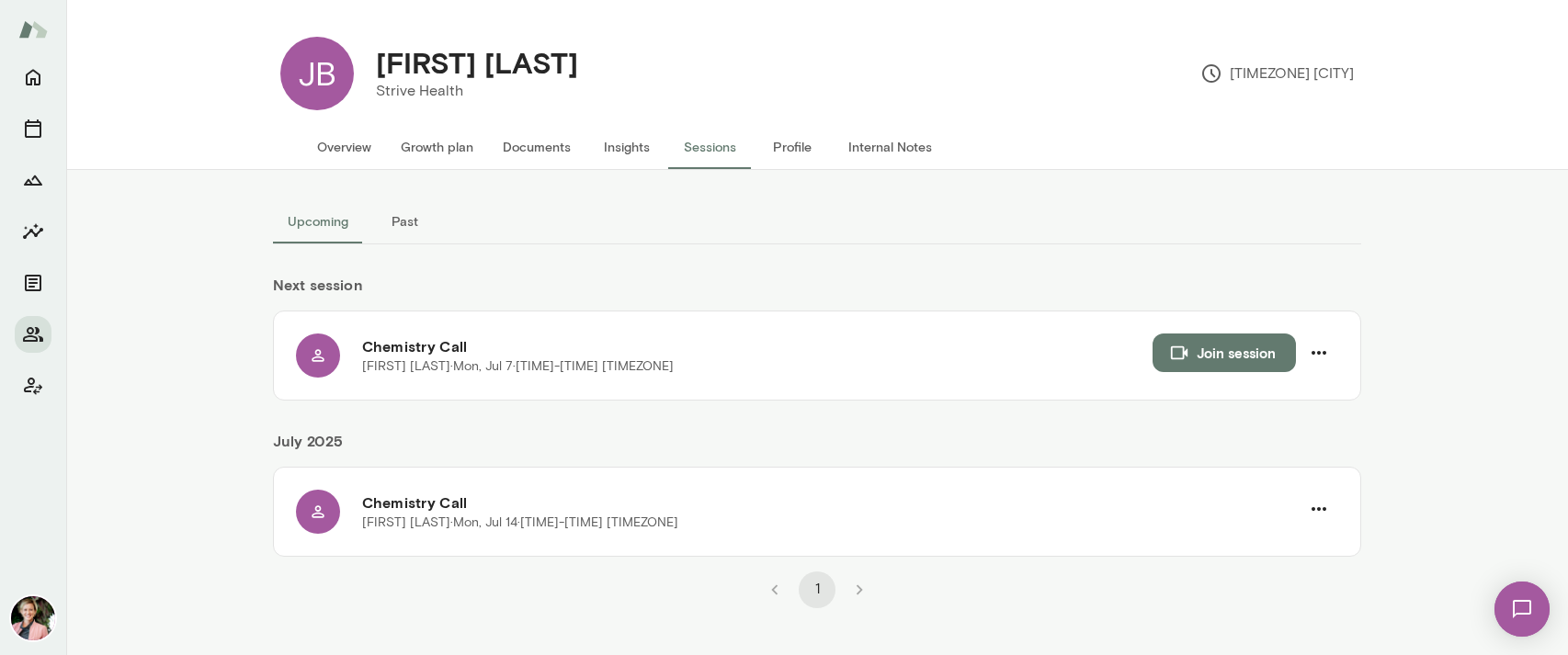click on "Profile" at bounding box center [792, 147] 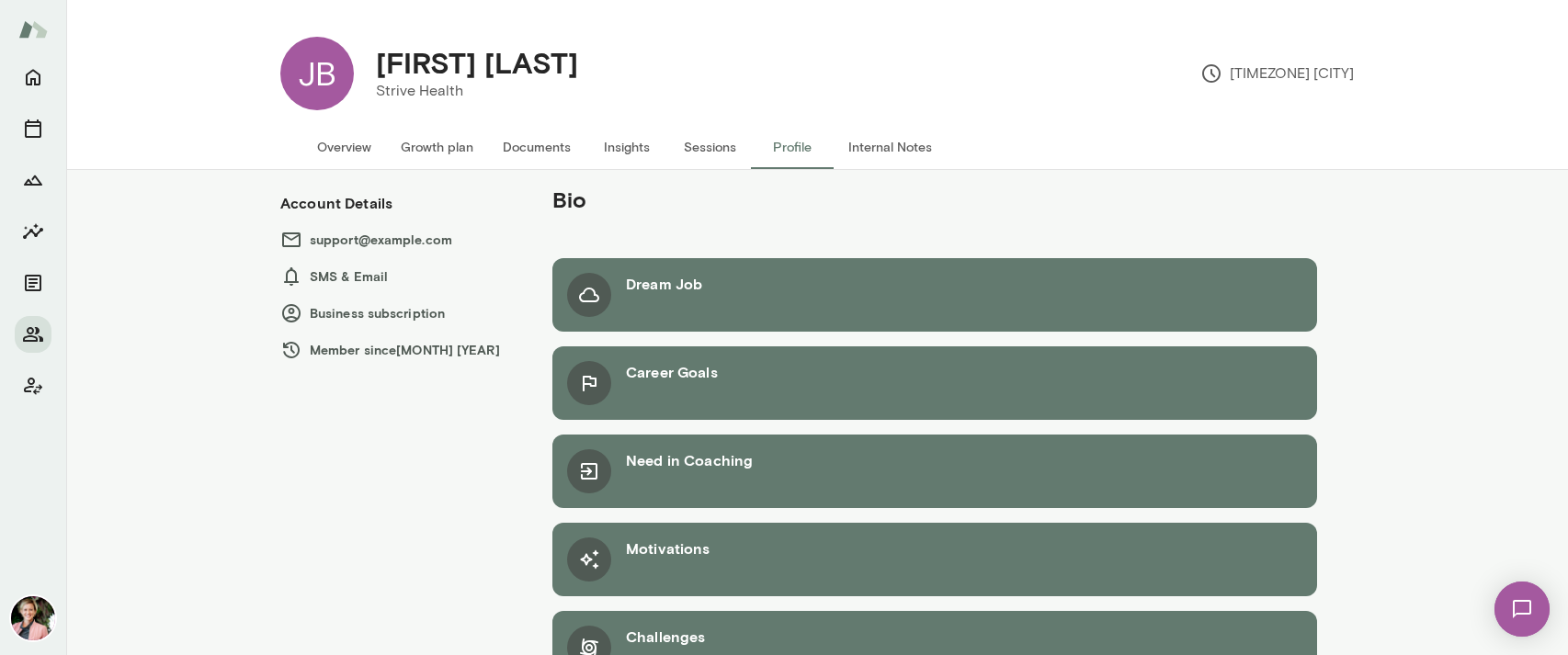 click on "Growth plan" at bounding box center [437, 147] 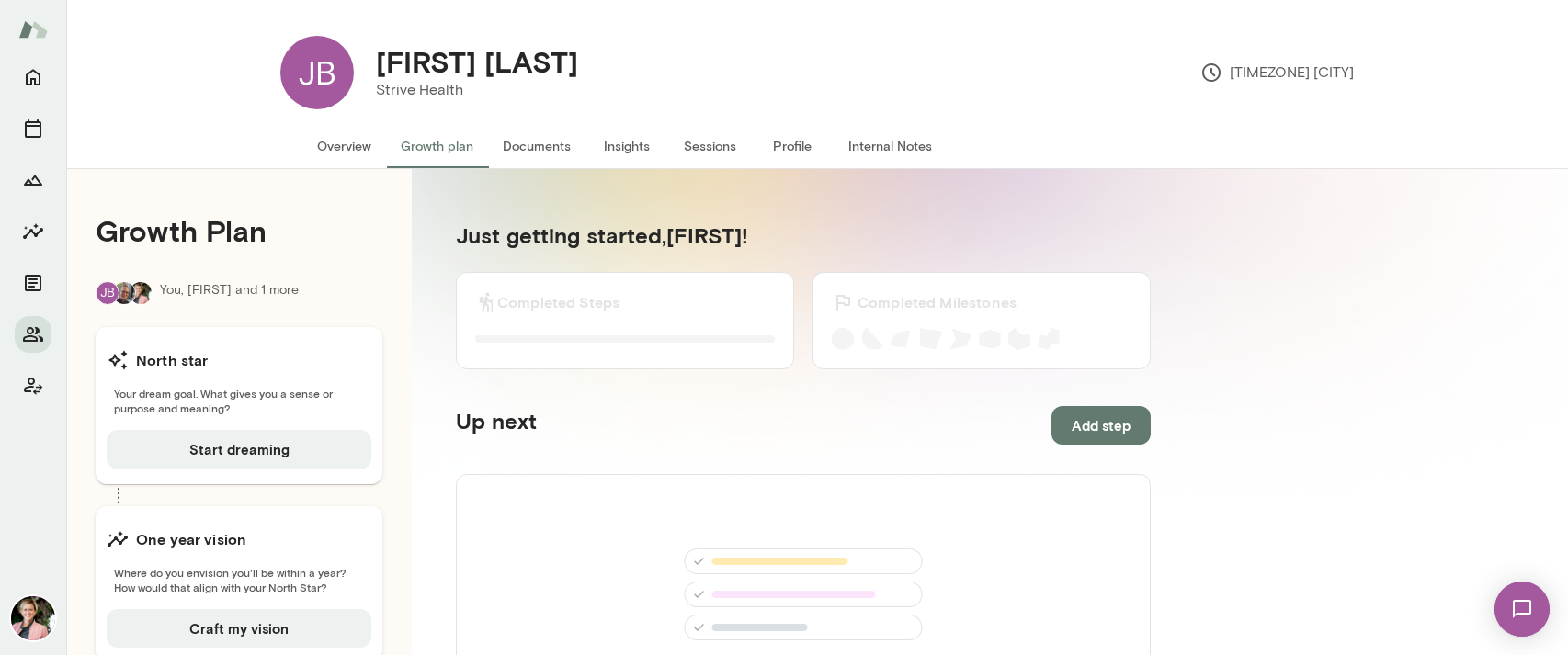 scroll, scrollTop: 0, scrollLeft: 0, axis: both 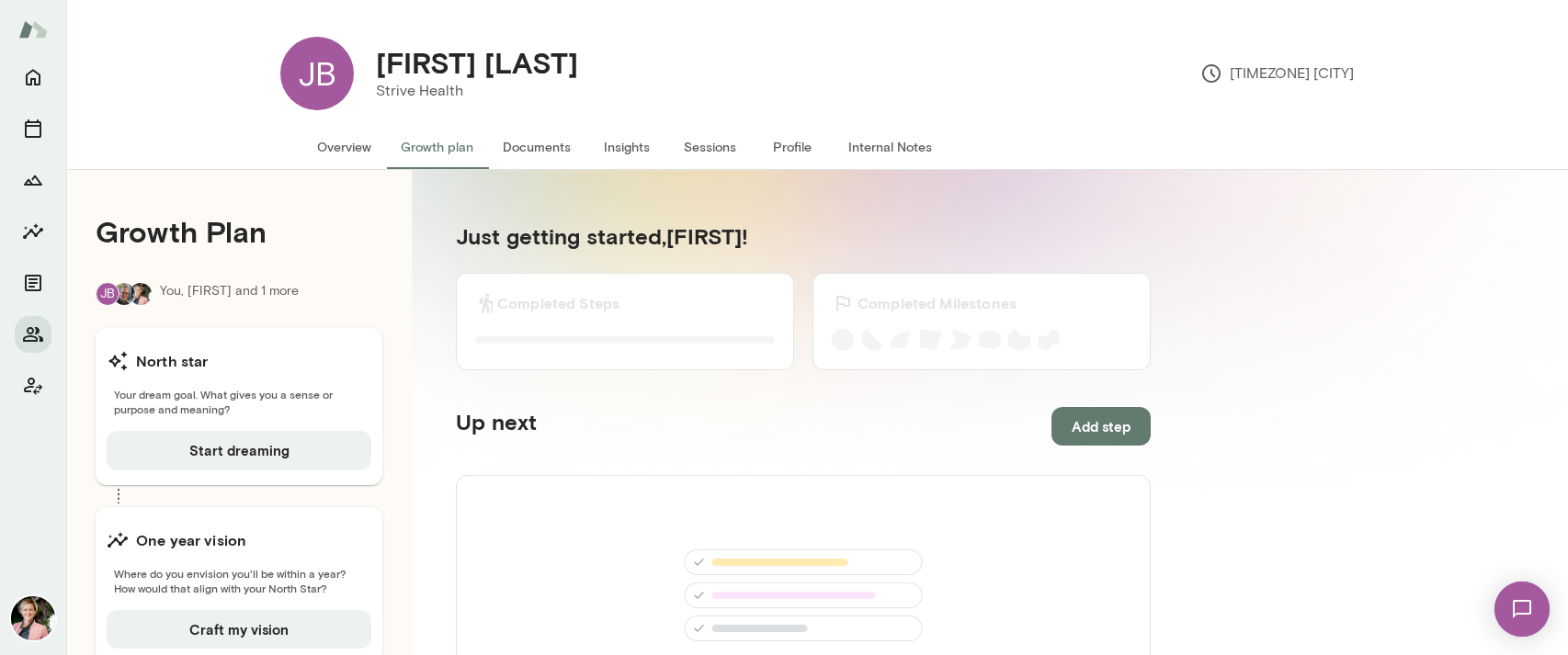 click on "Overview" at bounding box center [344, 147] 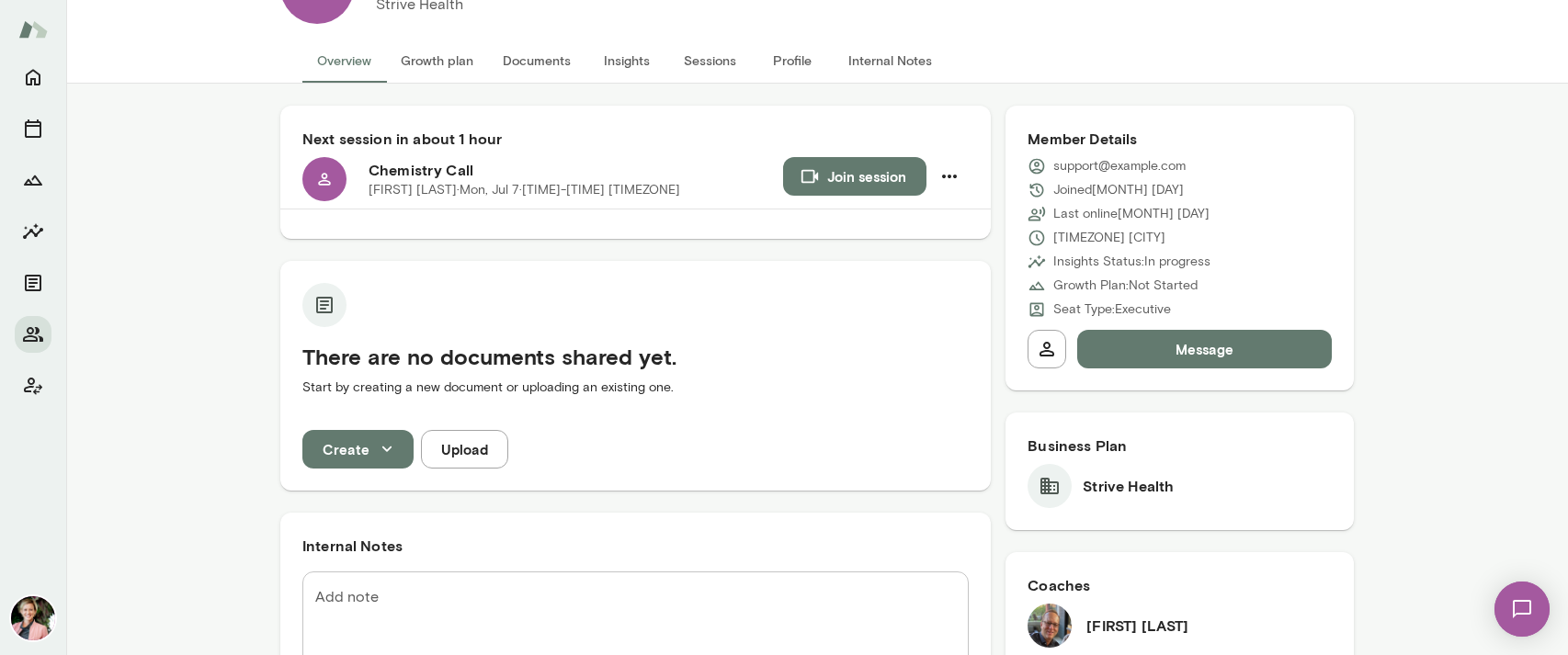 scroll, scrollTop: 0, scrollLeft: 0, axis: both 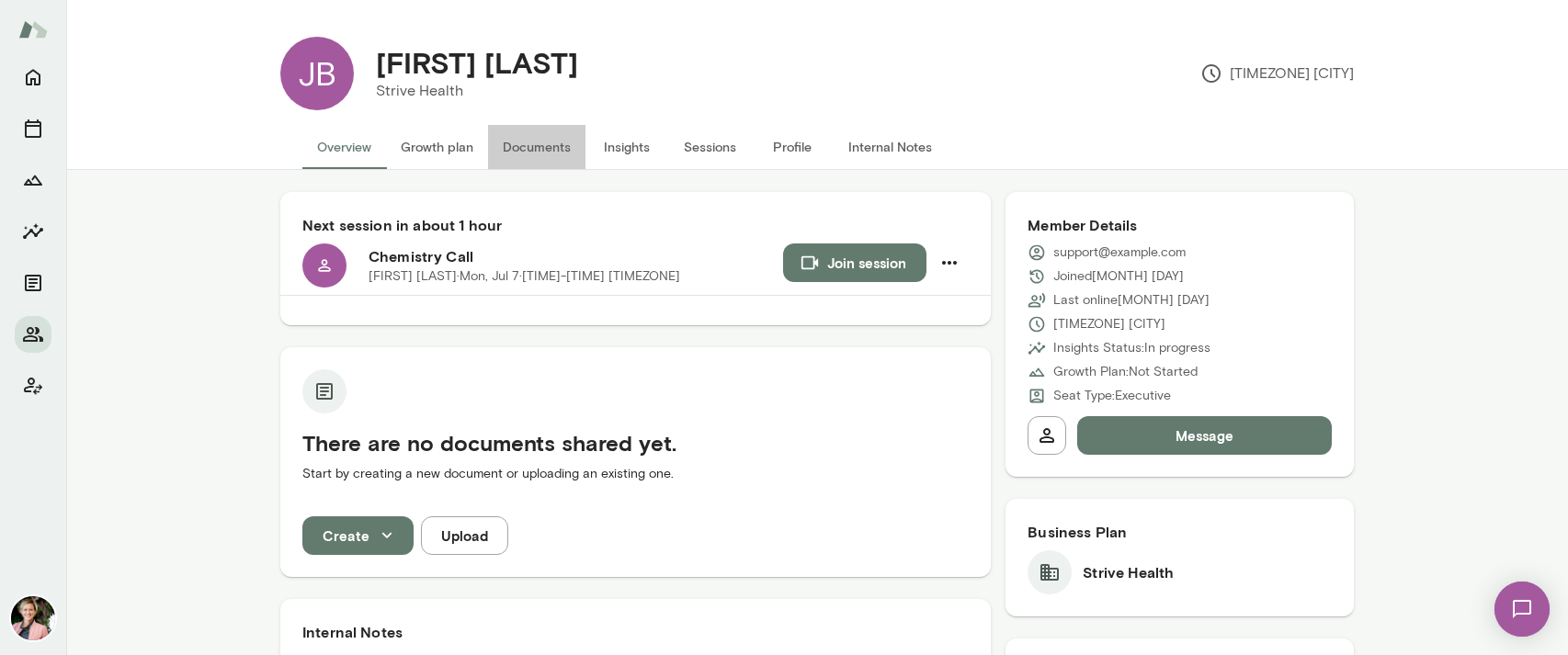 click on "Documents" at bounding box center [537, 147] 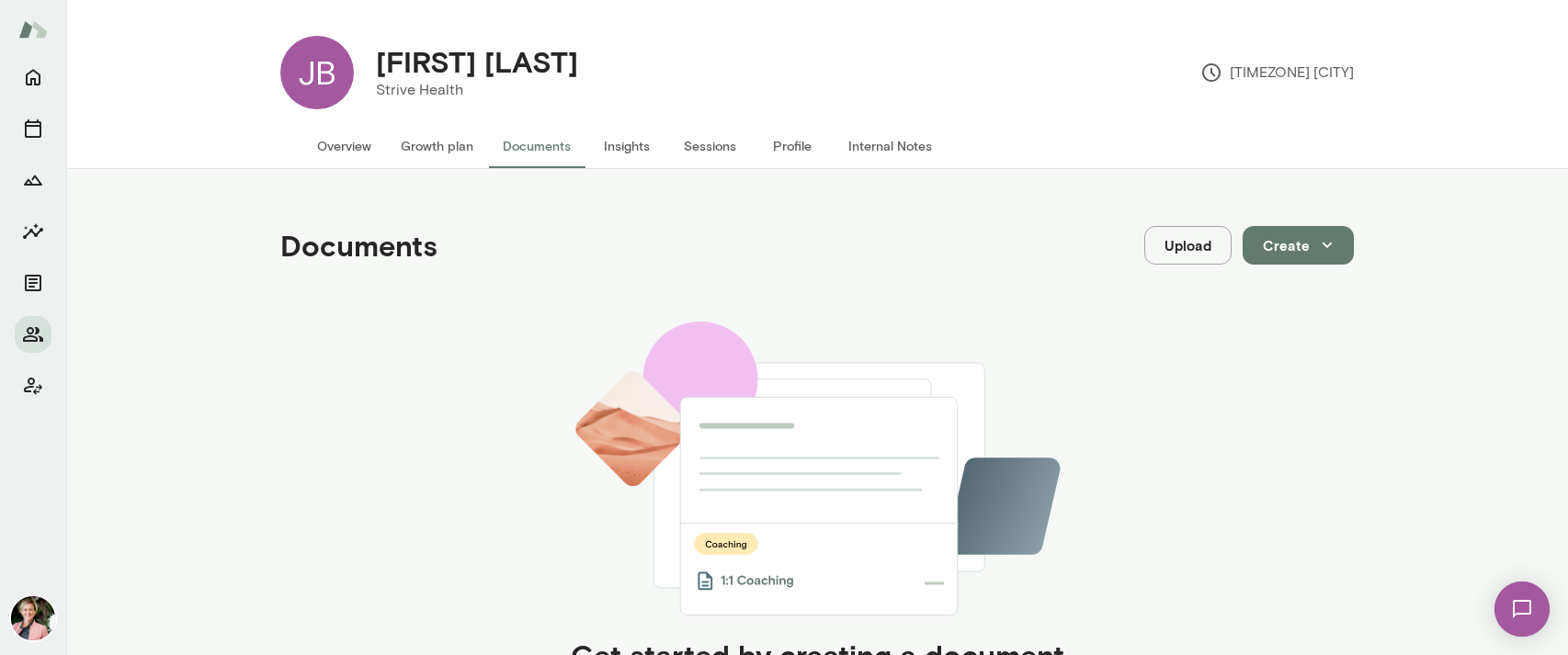 scroll, scrollTop: 0, scrollLeft: 0, axis: both 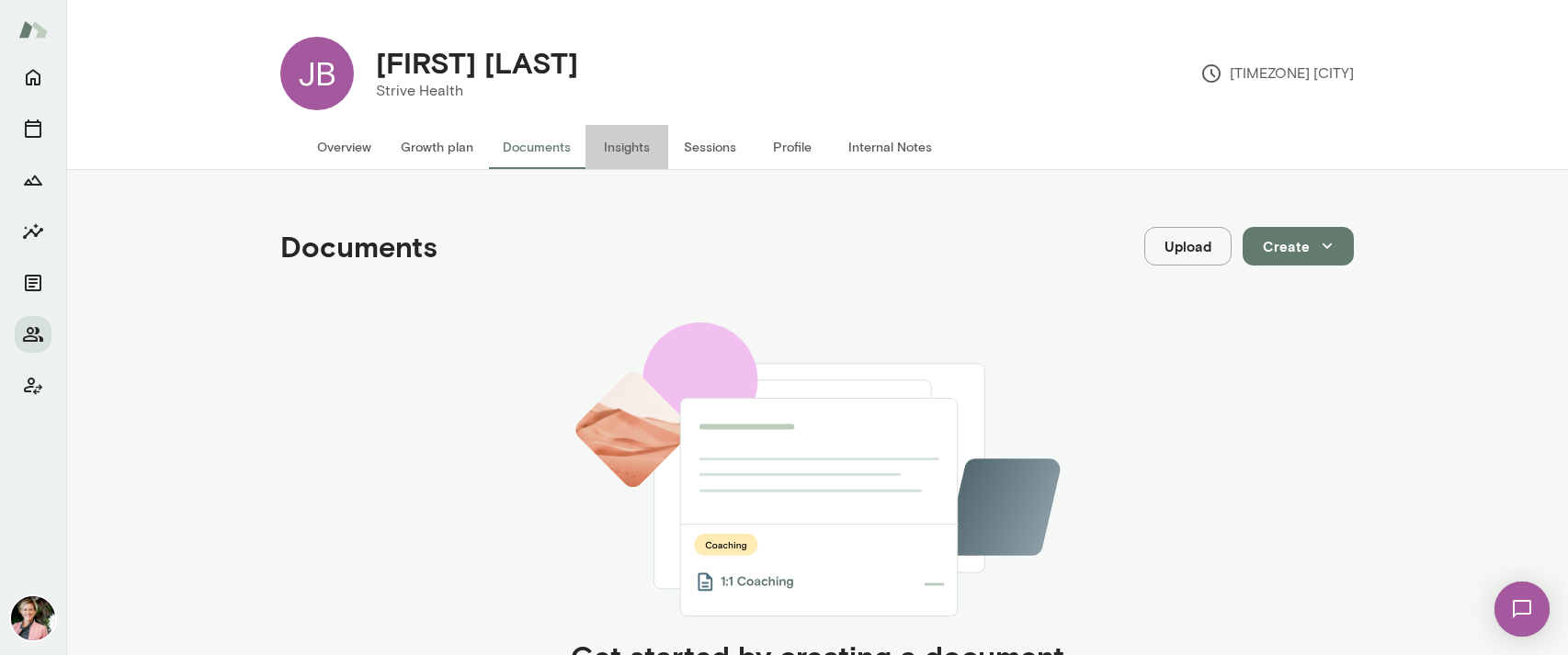 click on "Insights" at bounding box center [627, 147] 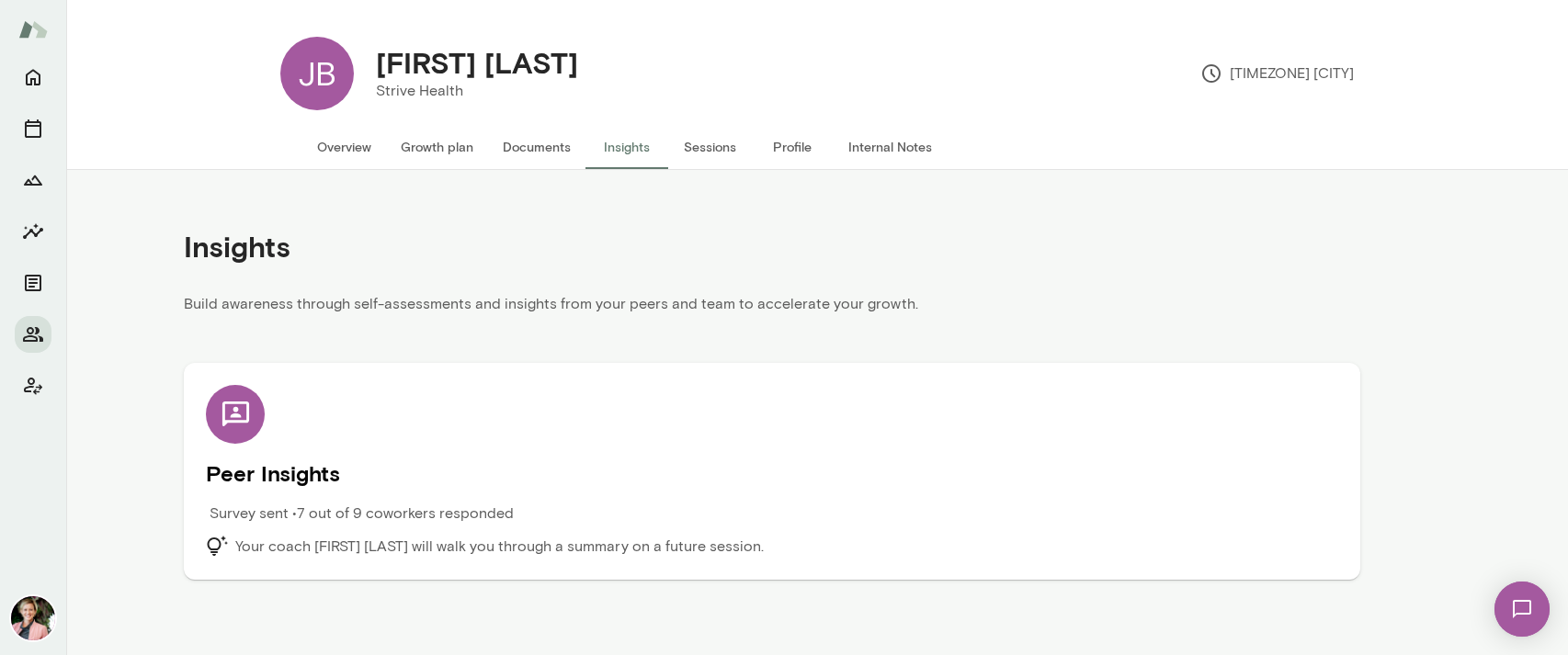 click on "Sessions" at bounding box center [710, 147] 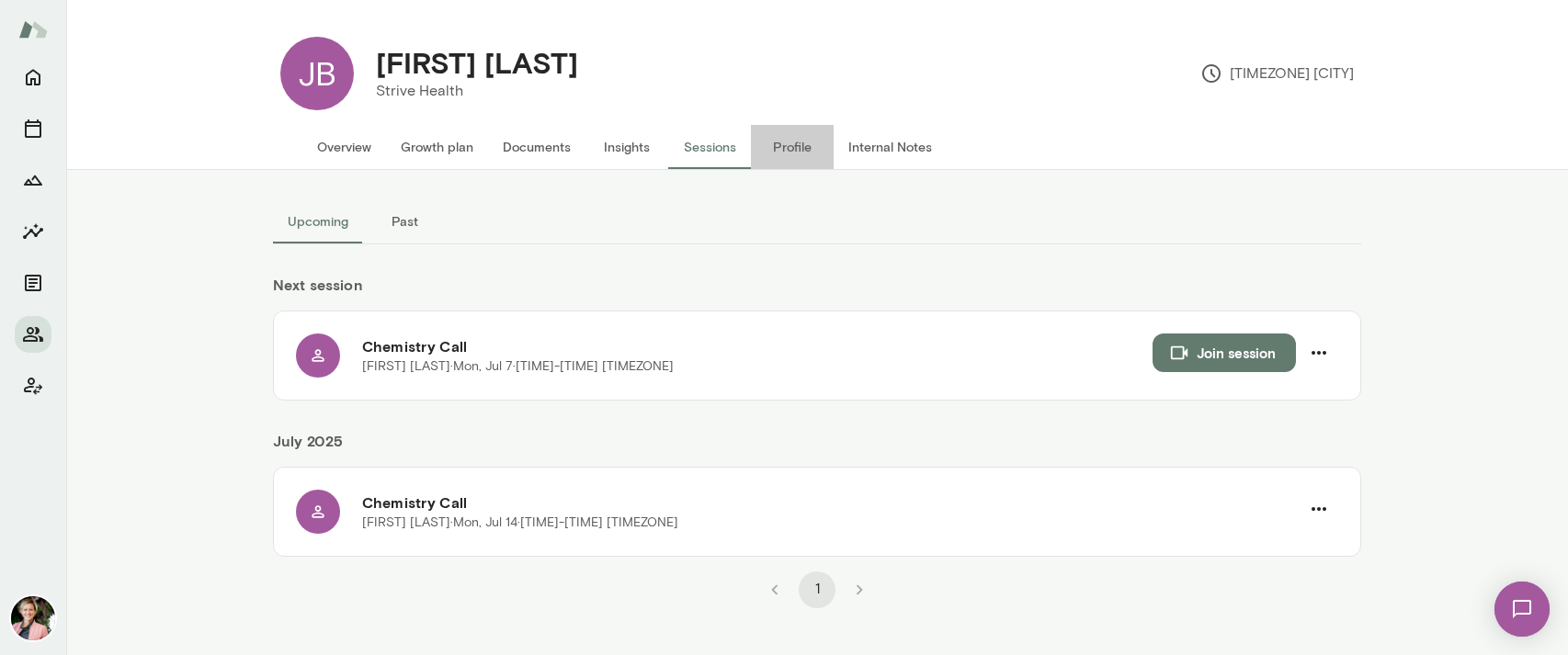 click on "Profile" at bounding box center [792, 147] 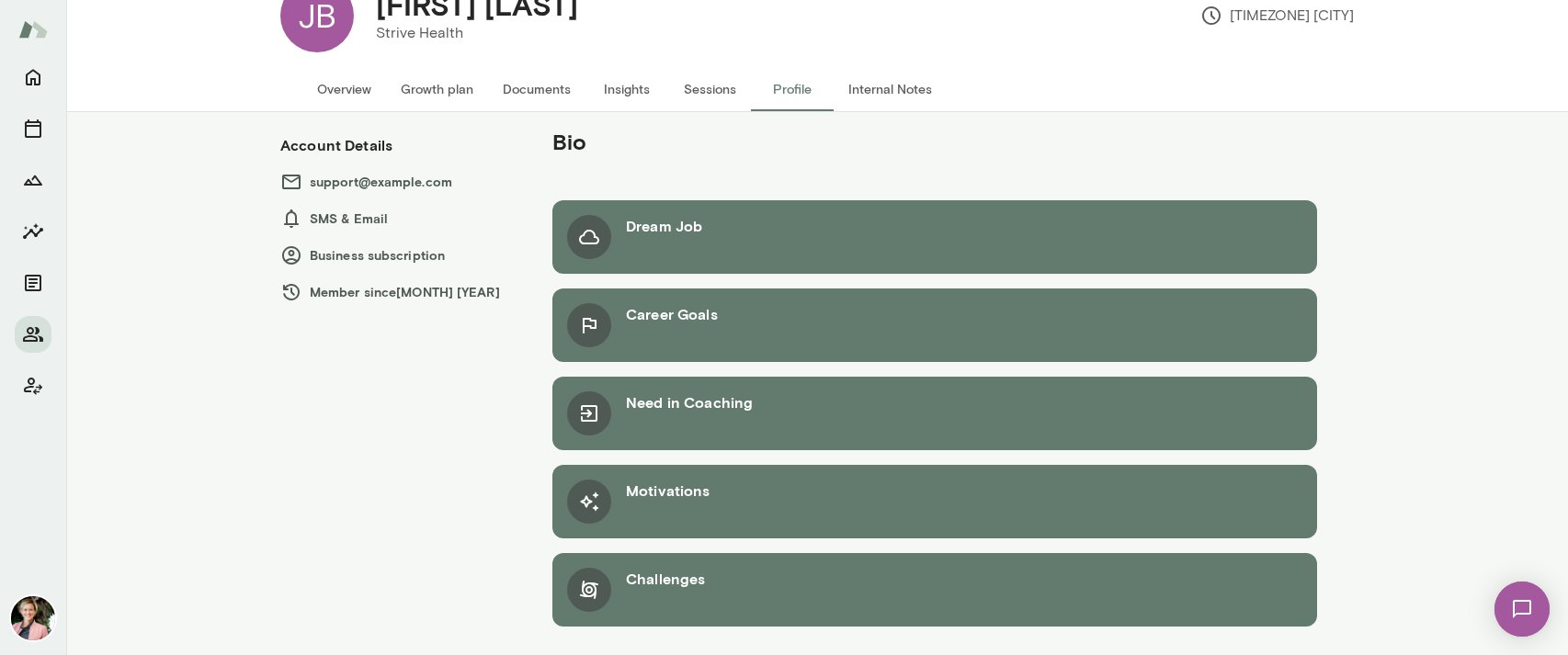 scroll, scrollTop: 59, scrollLeft: 0, axis: vertical 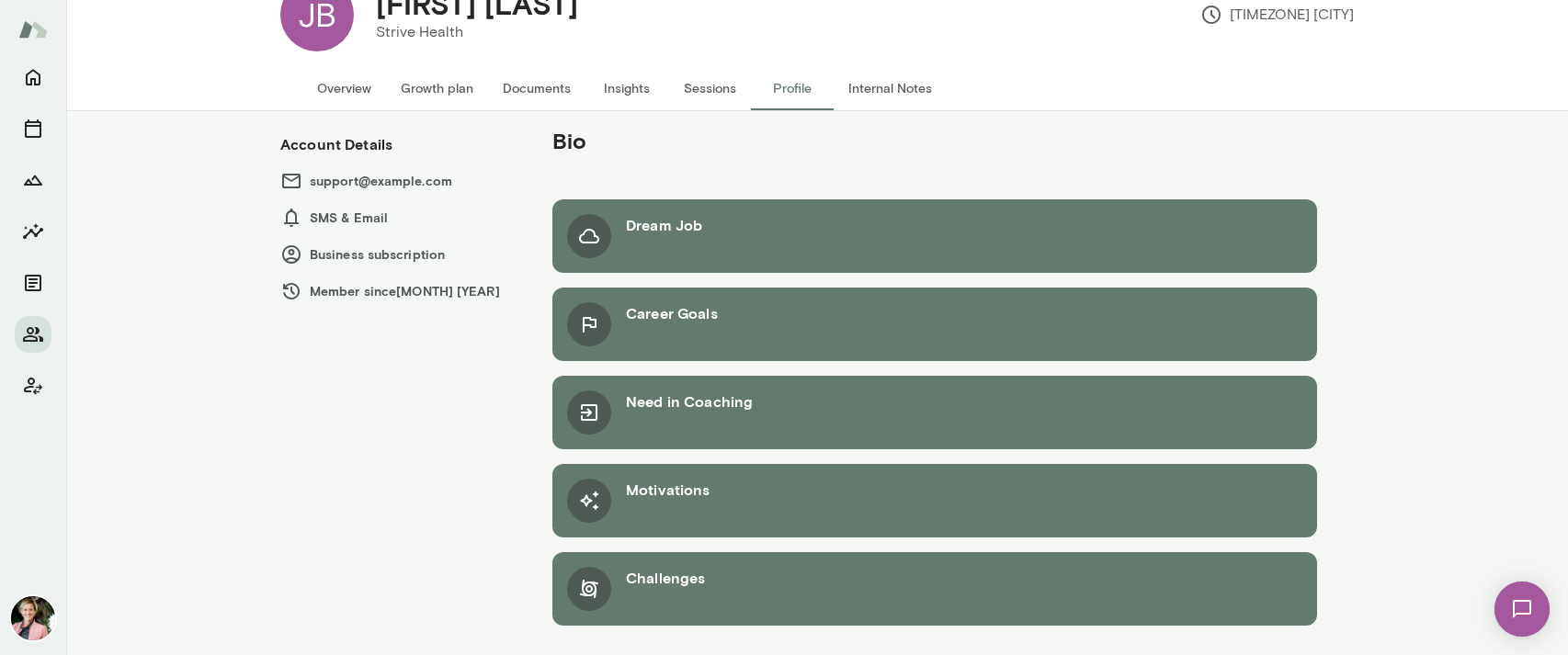 click on "Challenges" at bounding box center (935, 236) 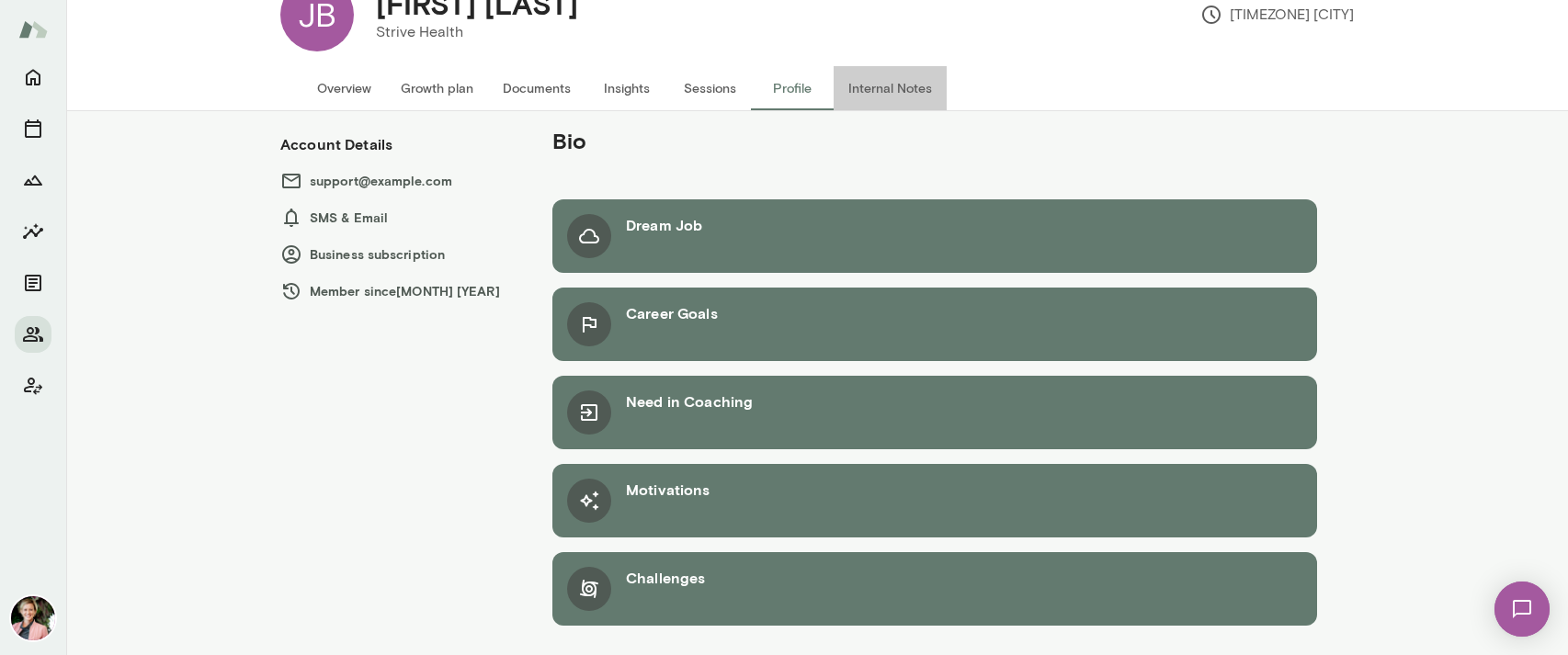 click on "Internal Notes" at bounding box center (890, 88) 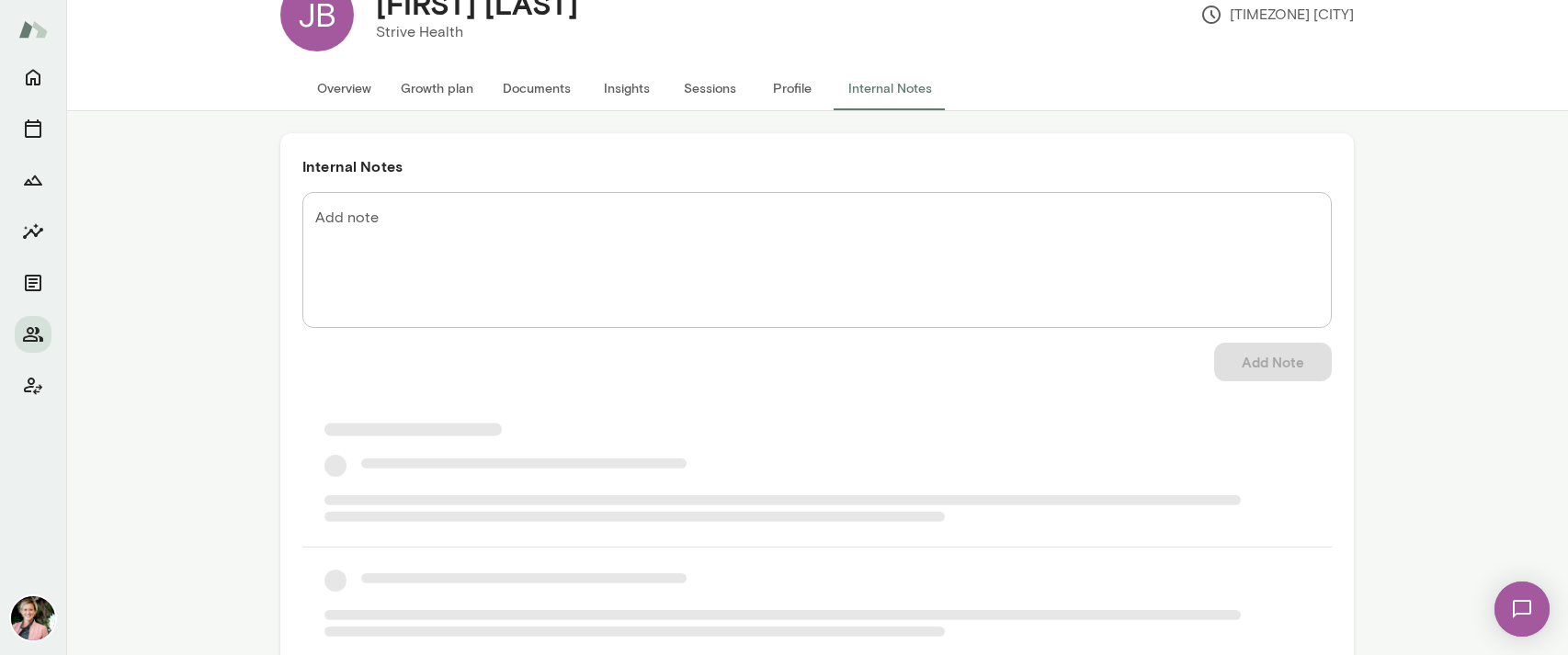 scroll, scrollTop: 0, scrollLeft: 0, axis: both 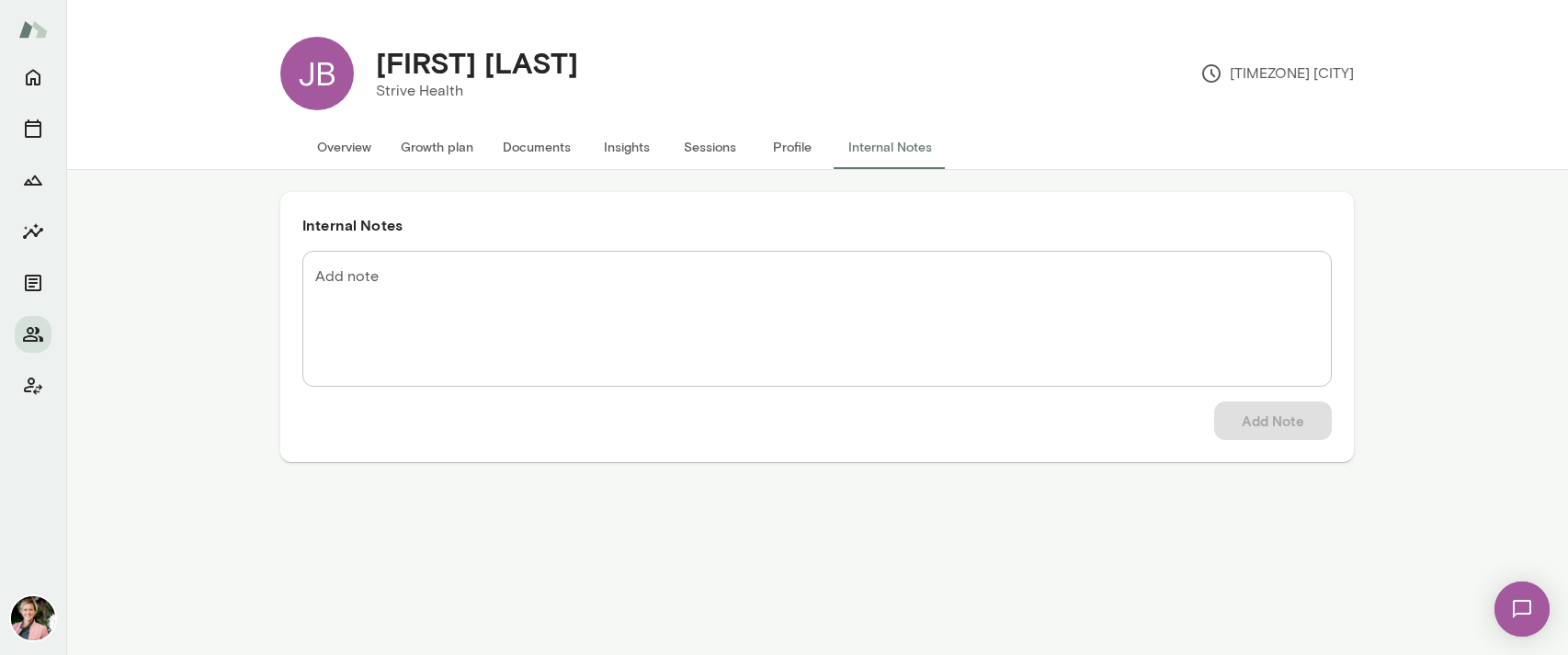 click on "Overview" at bounding box center (344, 147) 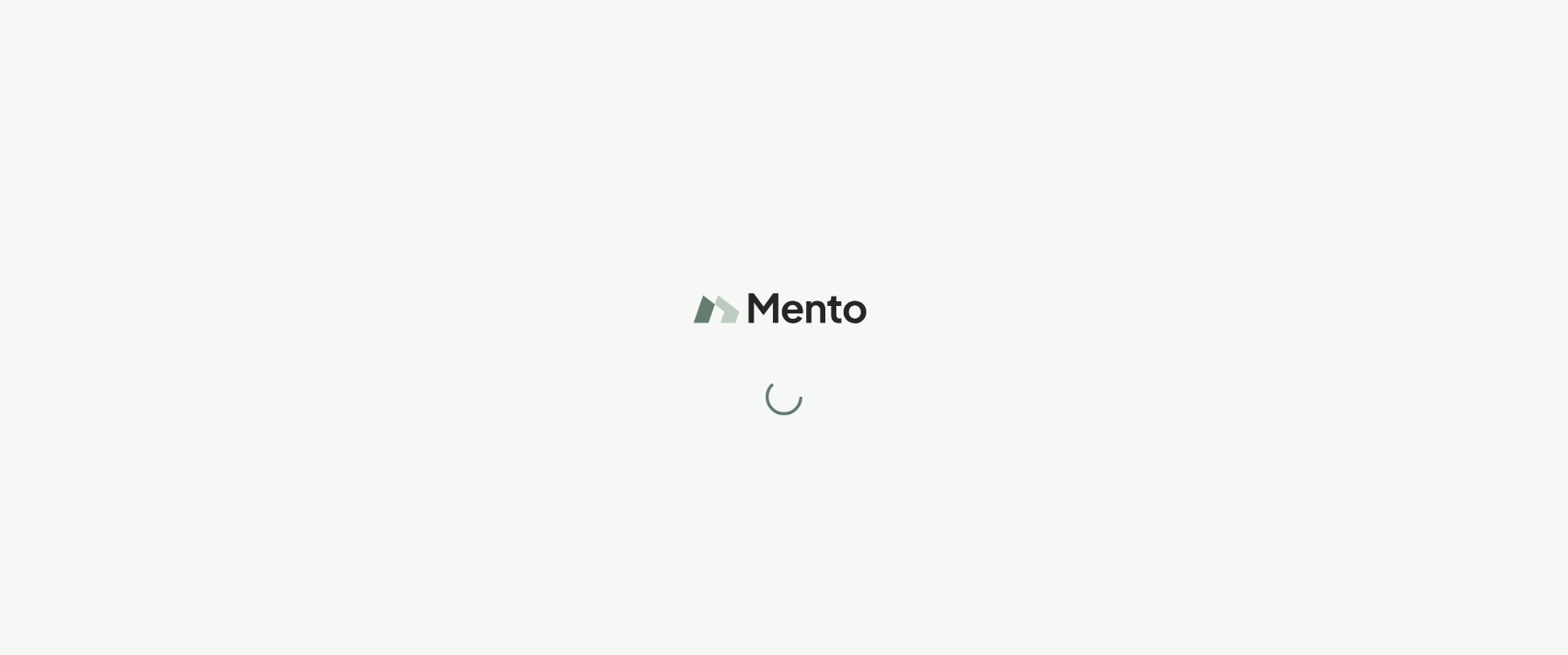 scroll, scrollTop: 0, scrollLeft: 0, axis: both 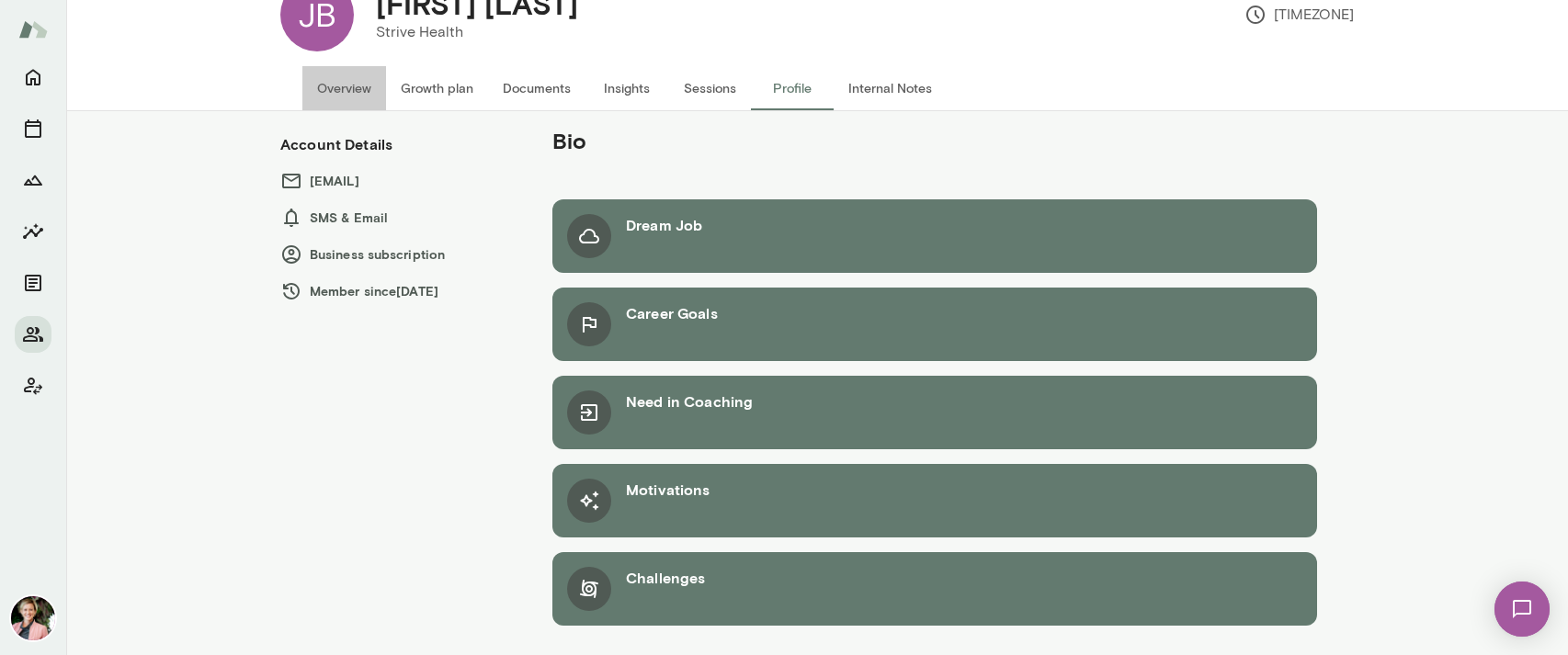 click on "Overview" at bounding box center [344, 88] 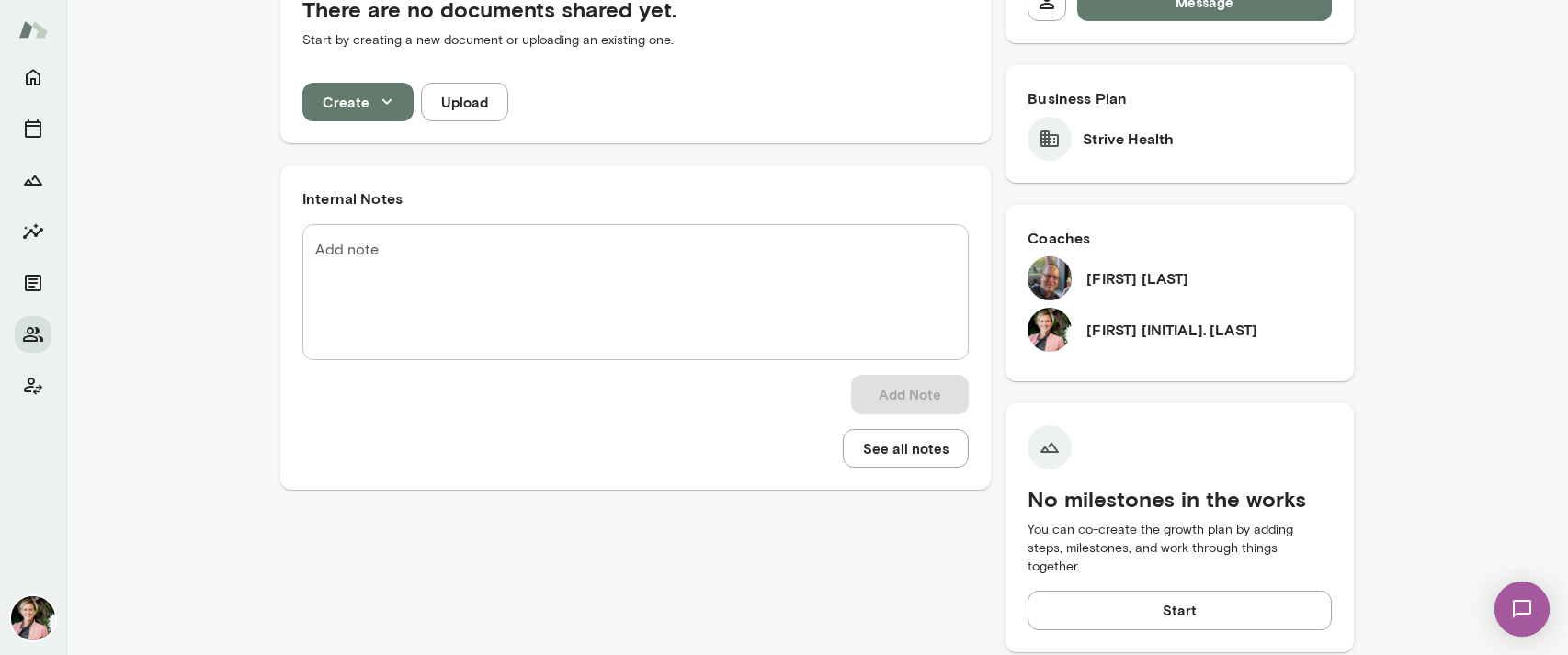 scroll, scrollTop: 0, scrollLeft: 0, axis: both 